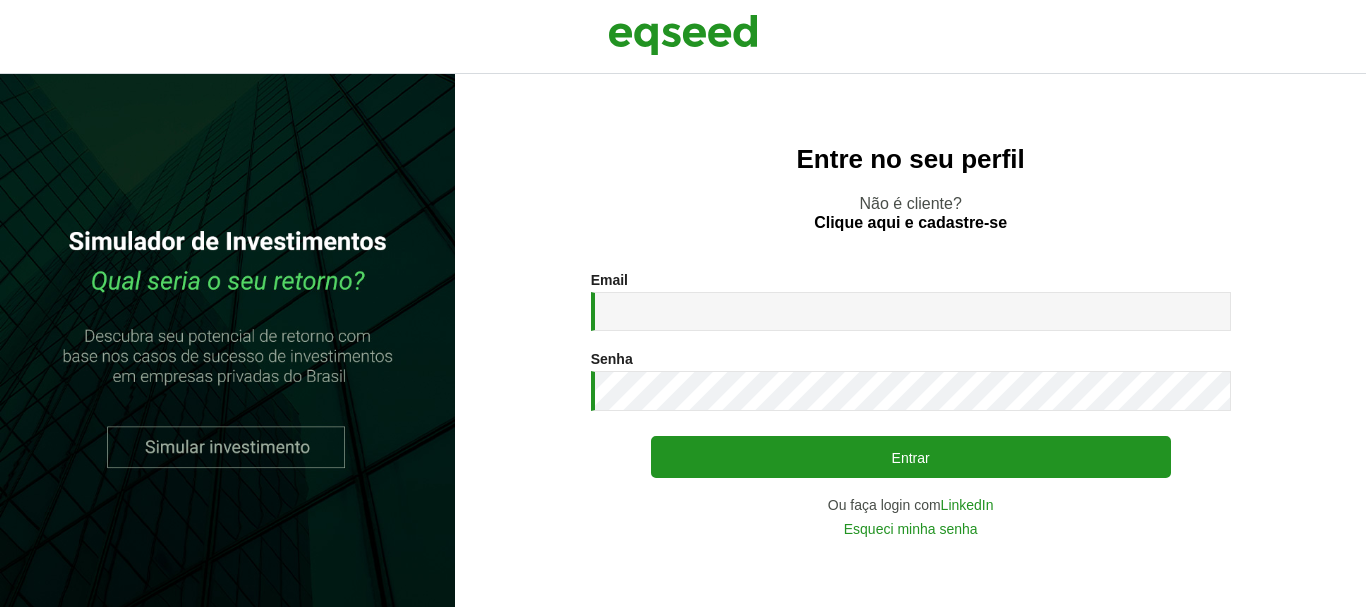 scroll, scrollTop: 0, scrollLeft: 0, axis: both 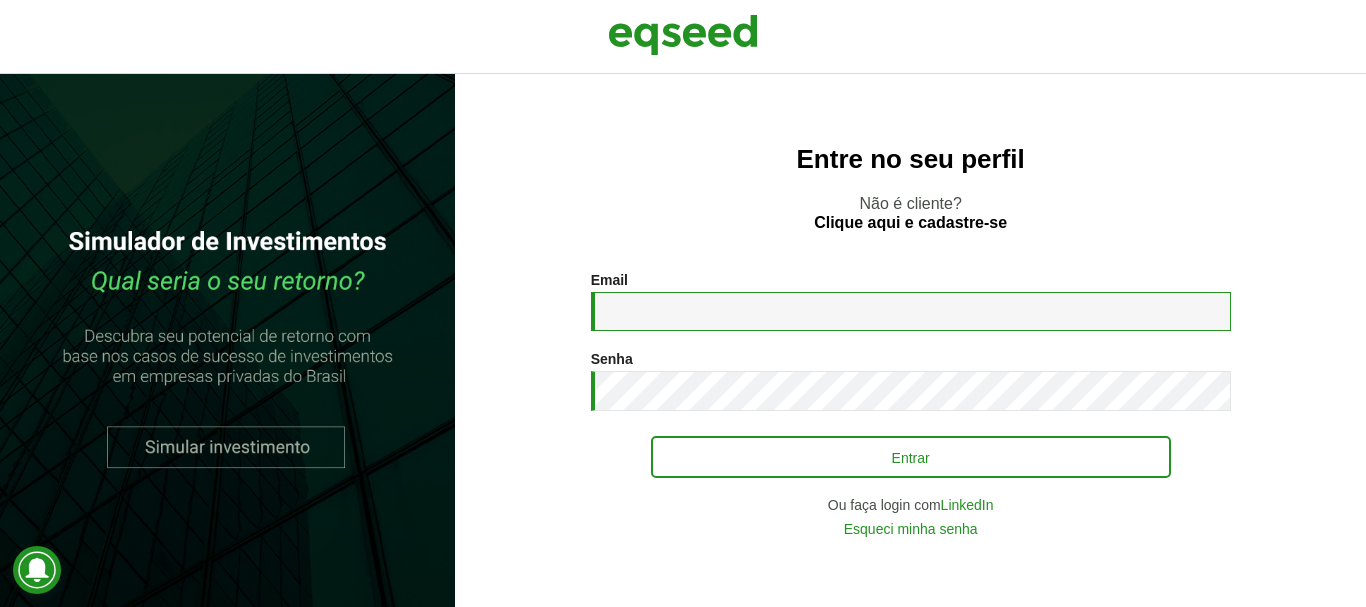 type on "**********" 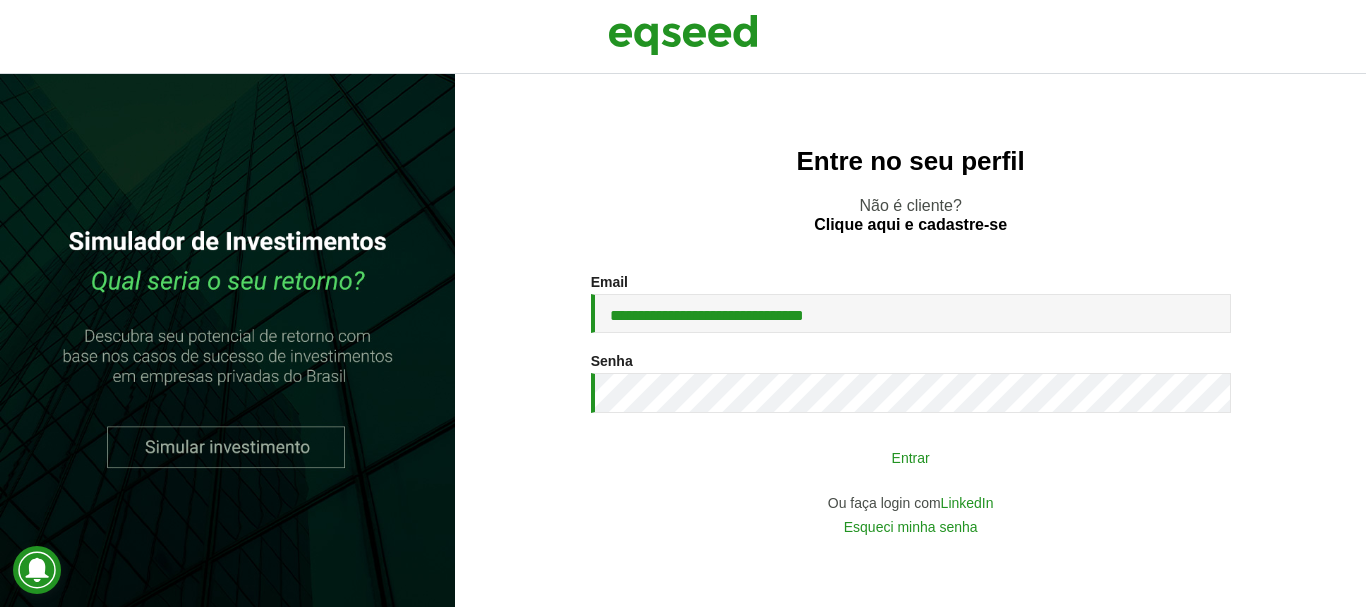 click on "Entrar" at bounding box center [911, 457] 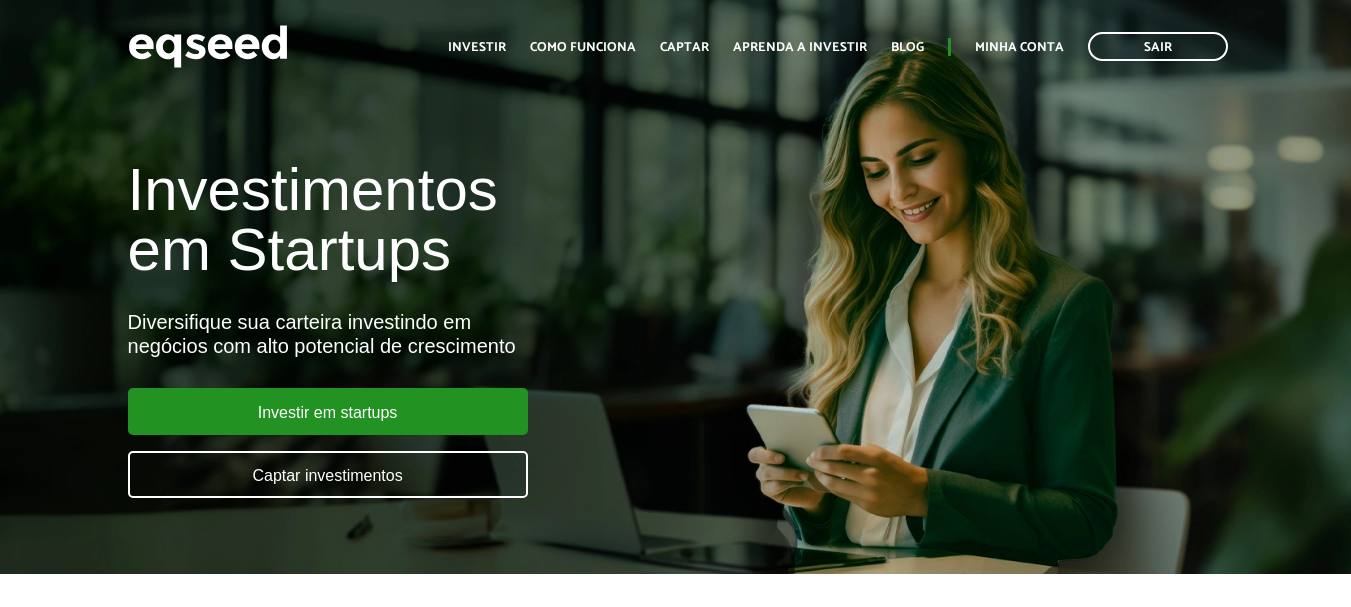 scroll, scrollTop: 0, scrollLeft: 0, axis: both 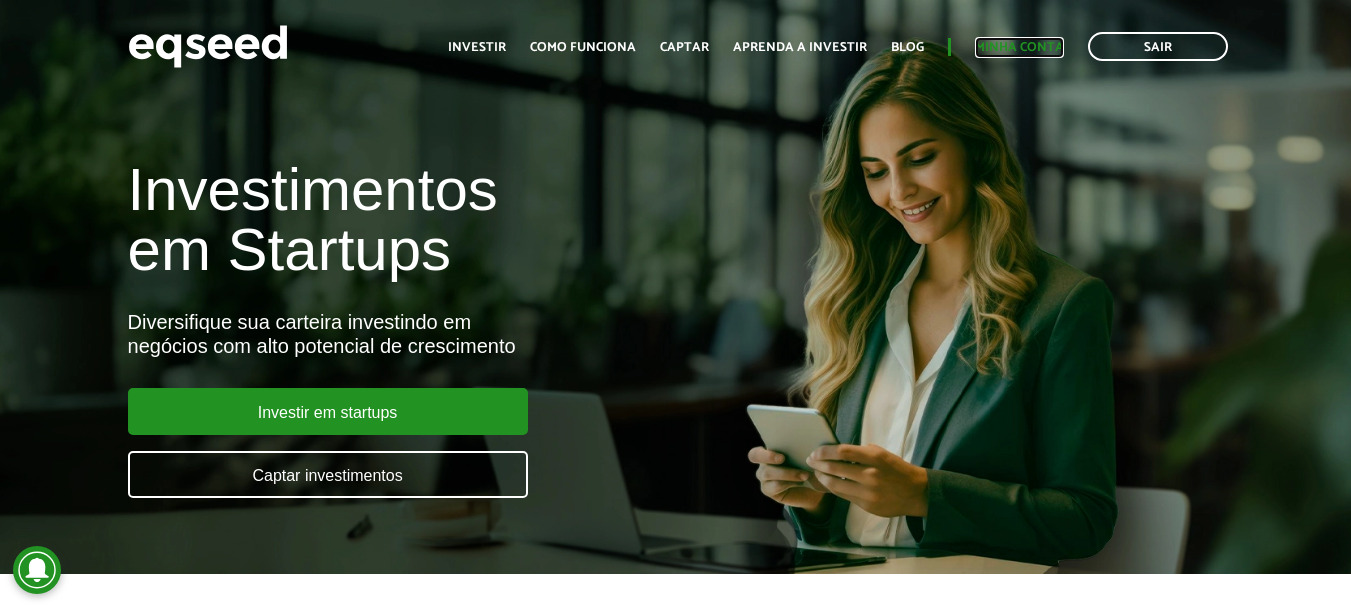 click on "Minha conta" at bounding box center [1019, 47] 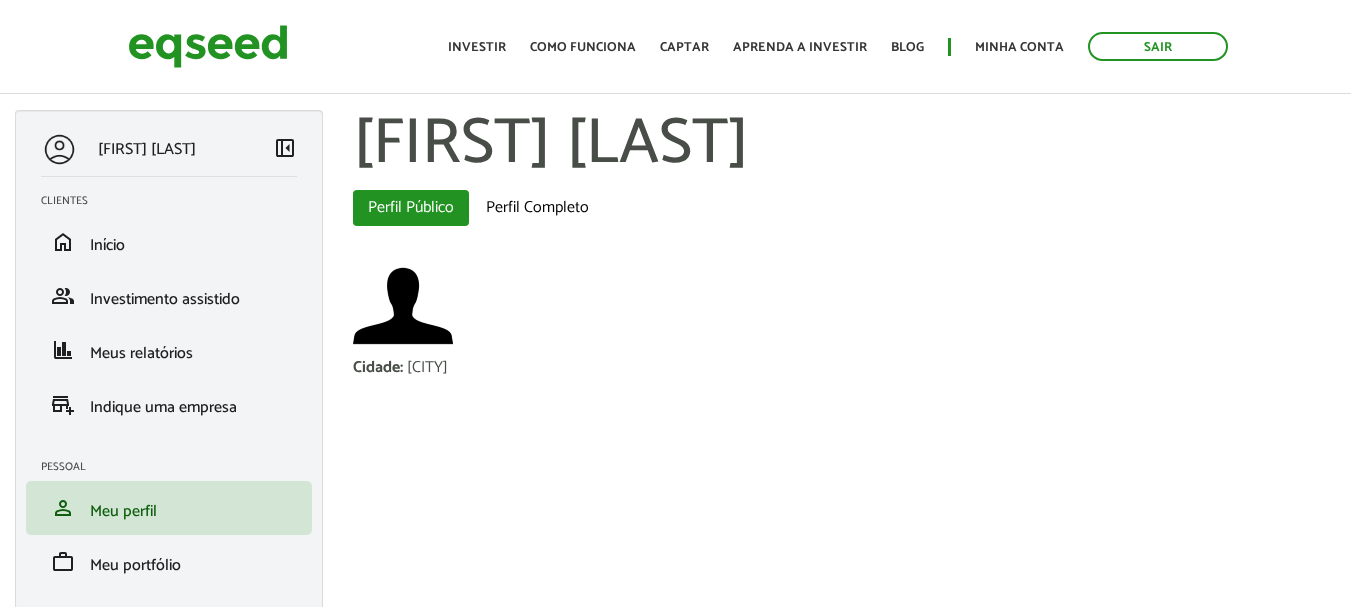 scroll, scrollTop: 0, scrollLeft: 0, axis: both 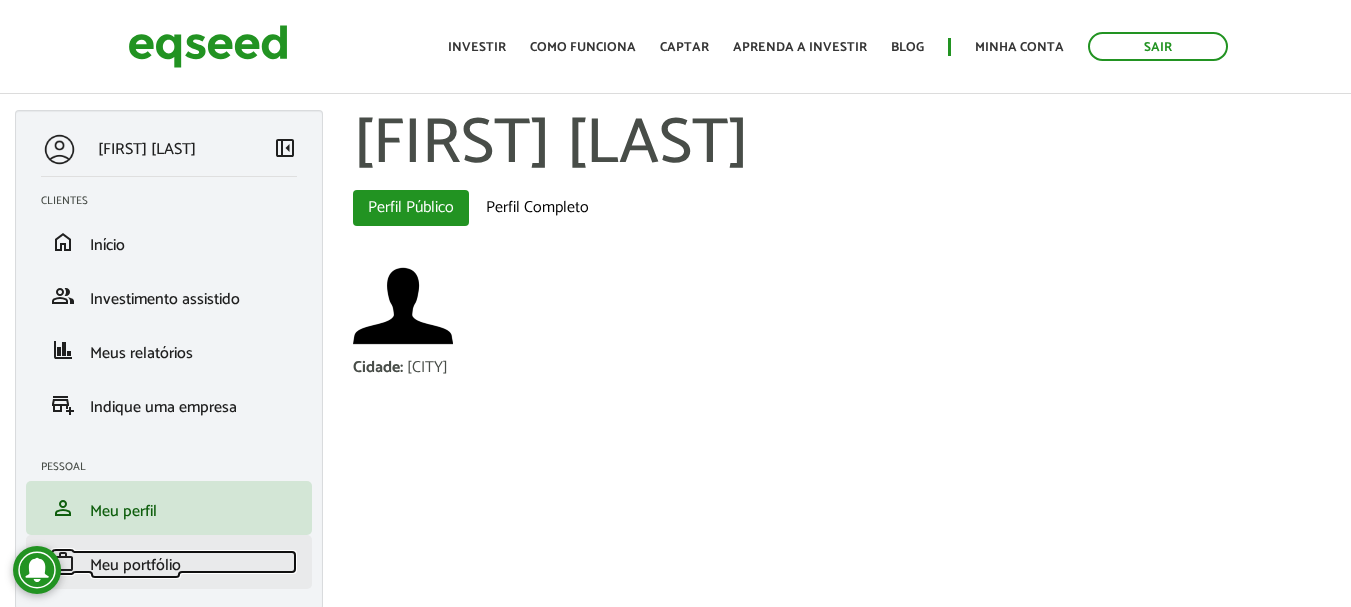 click on "Meu portfólio" at bounding box center (135, 565) 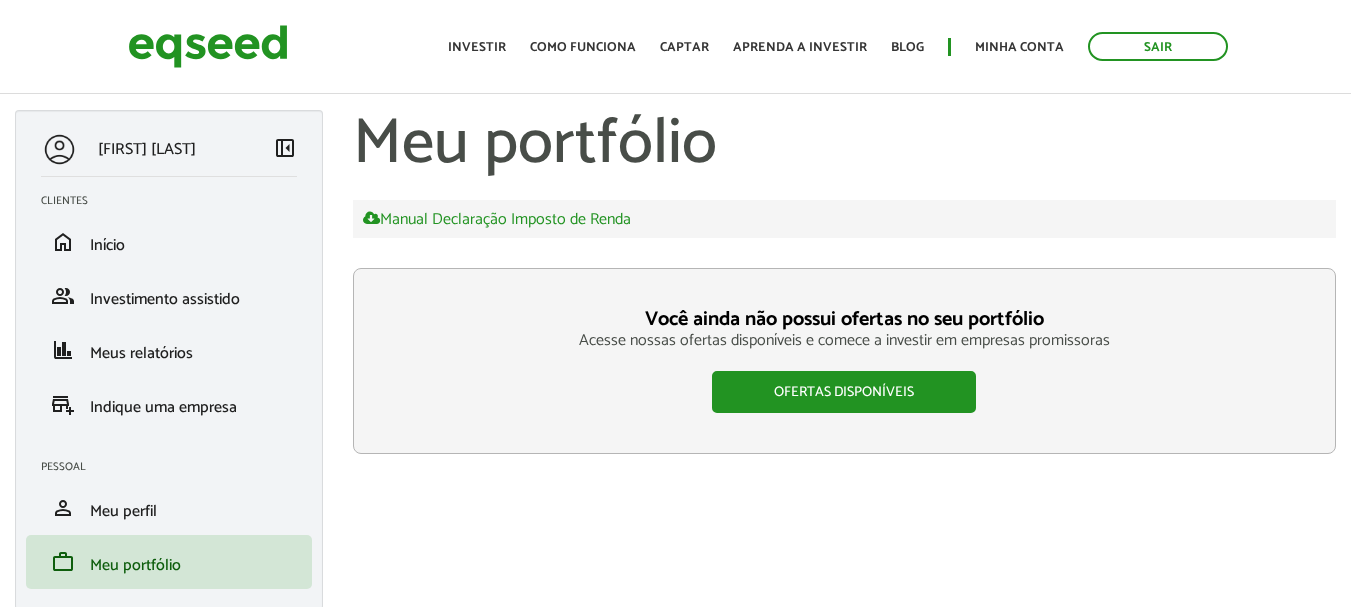 scroll, scrollTop: 0, scrollLeft: 0, axis: both 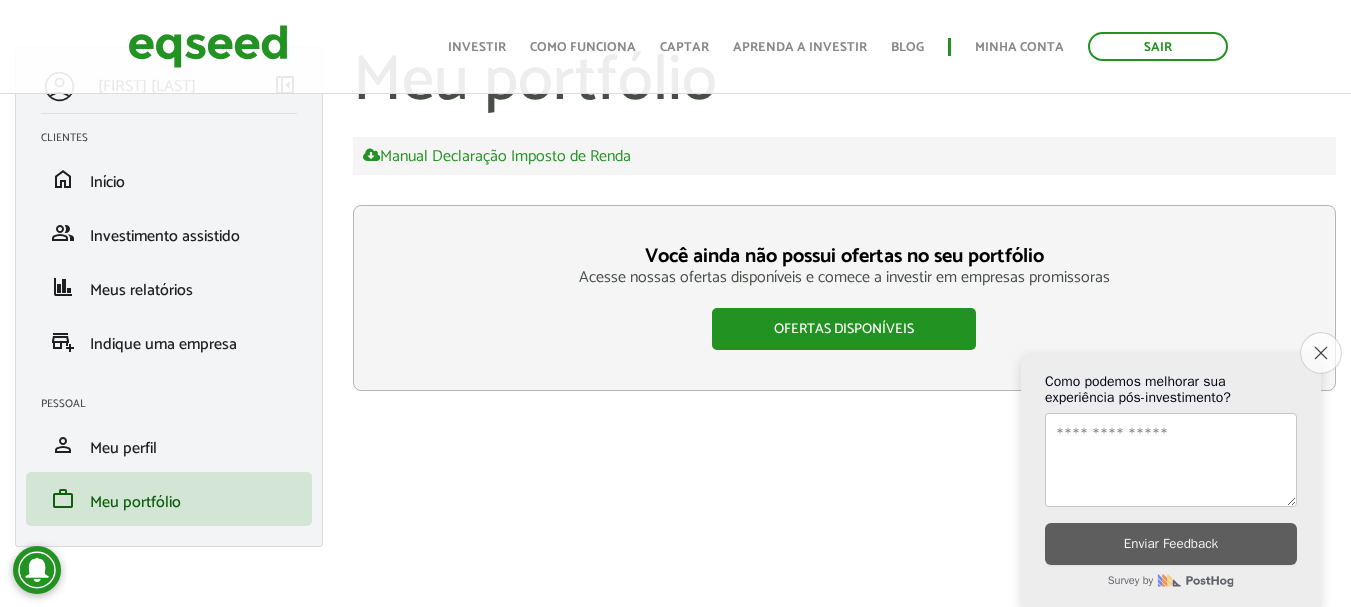 click on "Close survey" at bounding box center (1321, 353) 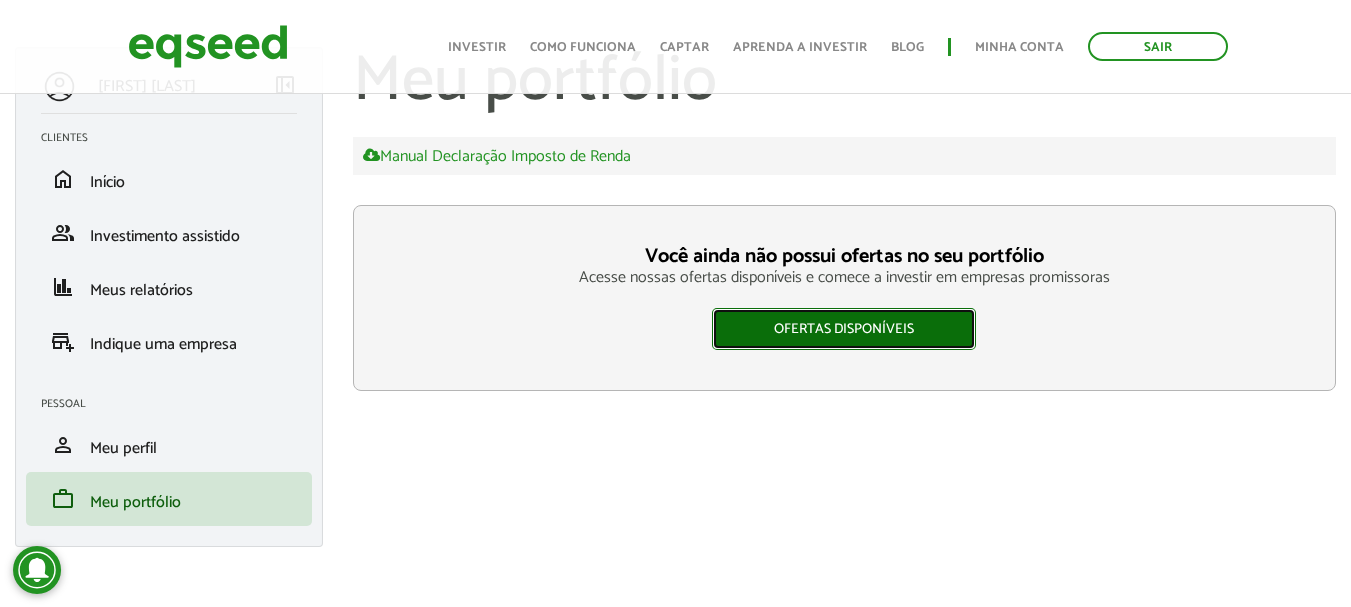 click on "Ofertas disponíveis" at bounding box center [844, 329] 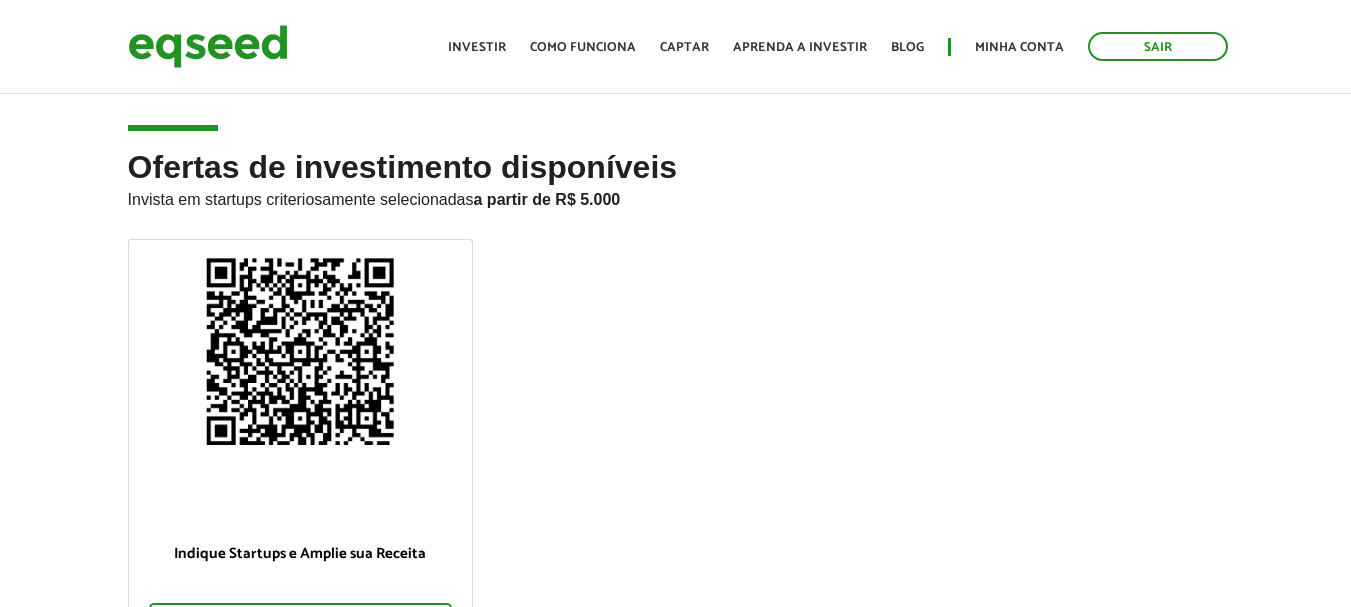scroll, scrollTop: 0, scrollLeft: 0, axis: both 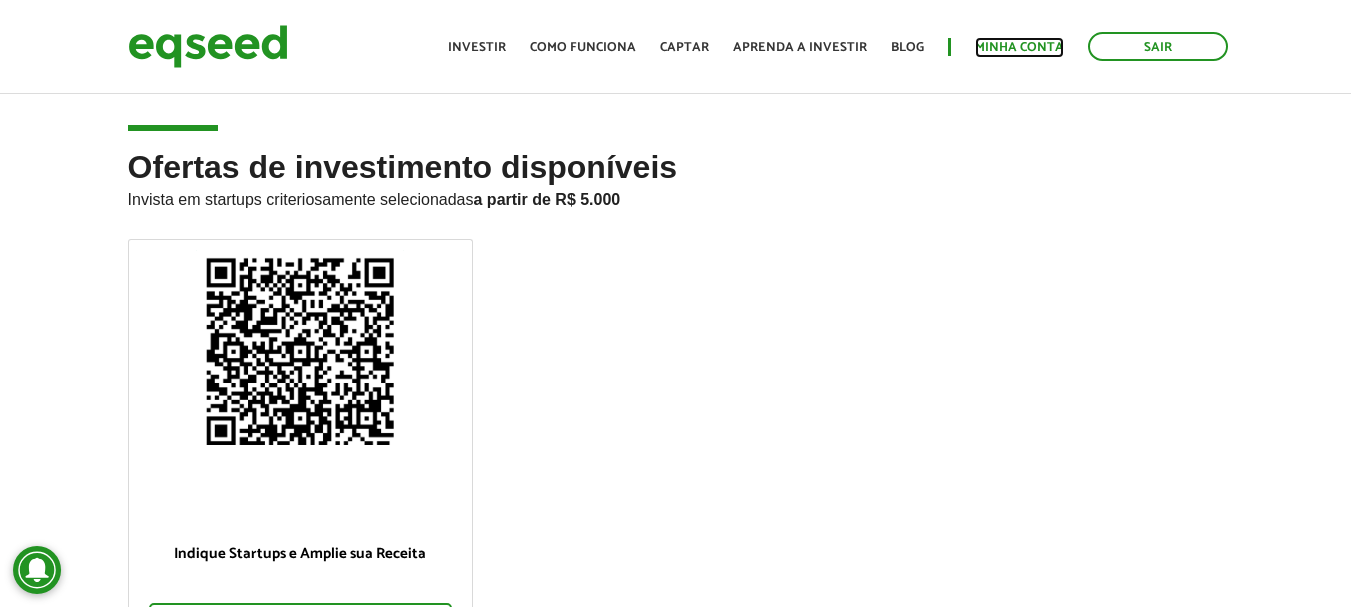 click on "Minha conta" at bounding box center [1019, 47] 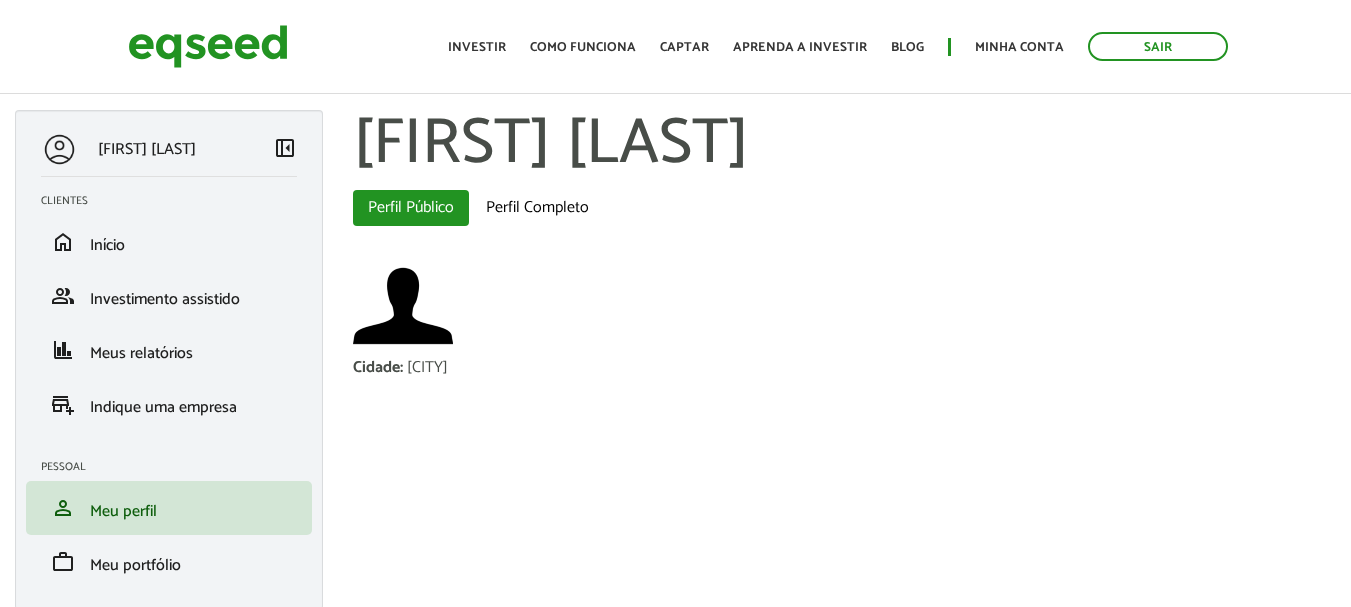 scroll, scrollTop: 0, scrollLeft: 0, axis: both 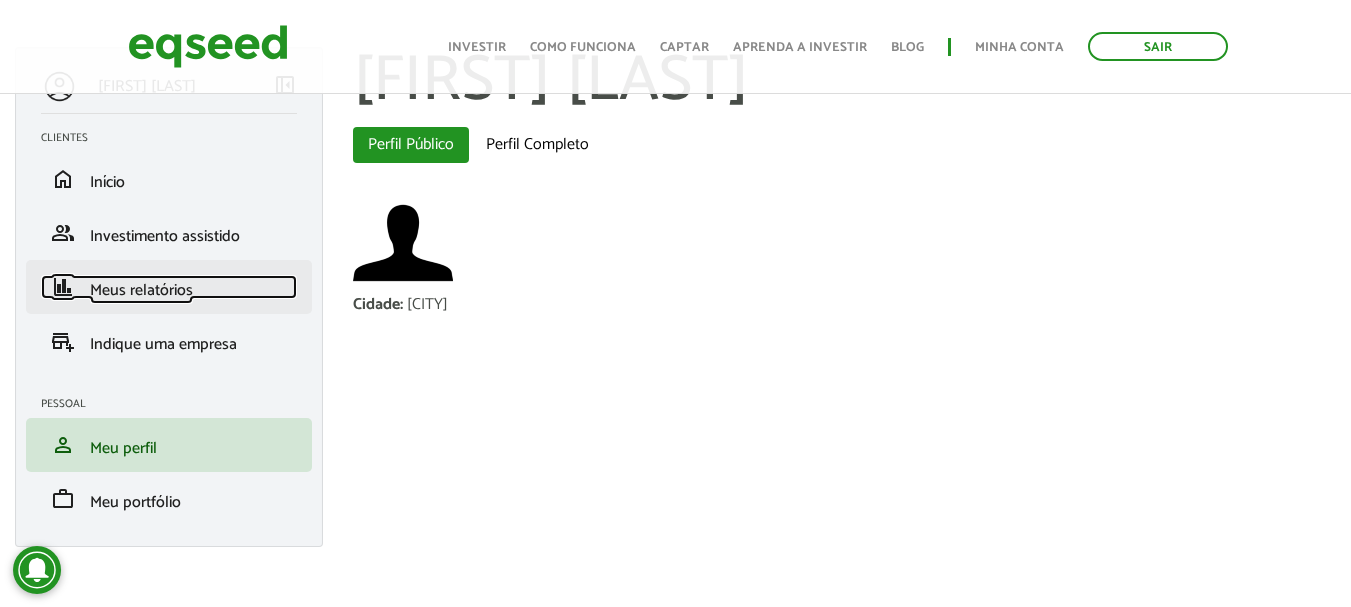 click on "Meus relatórios" at bounding box center [141, 290] 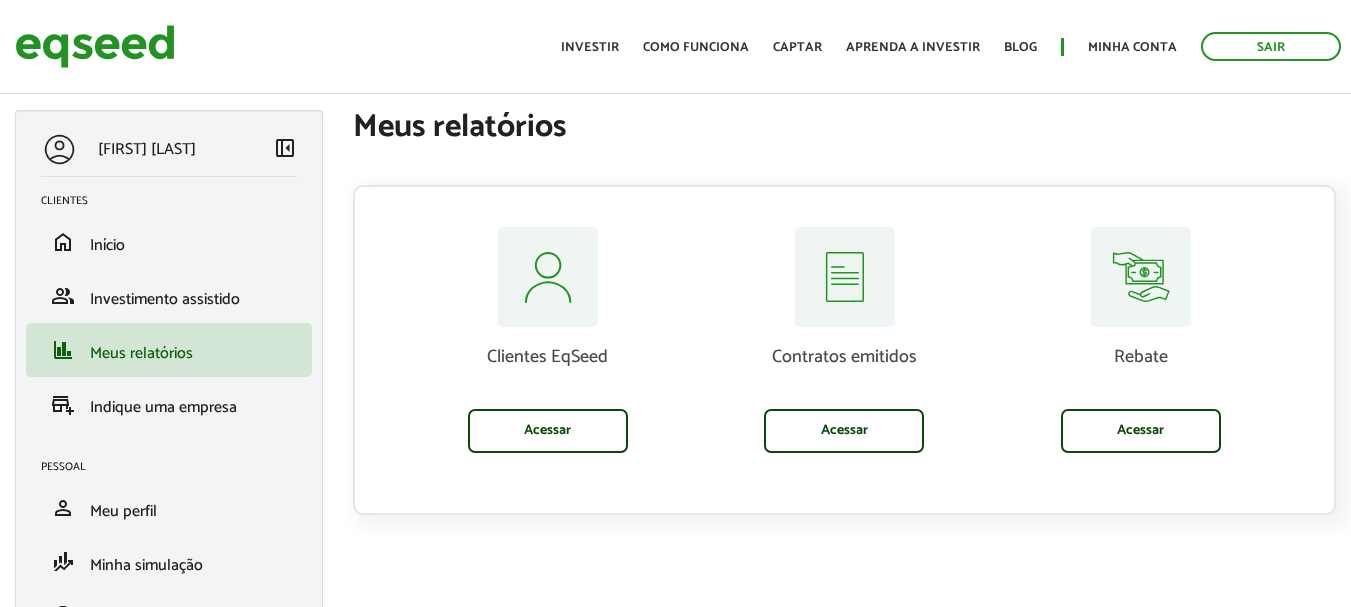 scroll, scrollTop: 0, scrollLeft: 0, axis: both 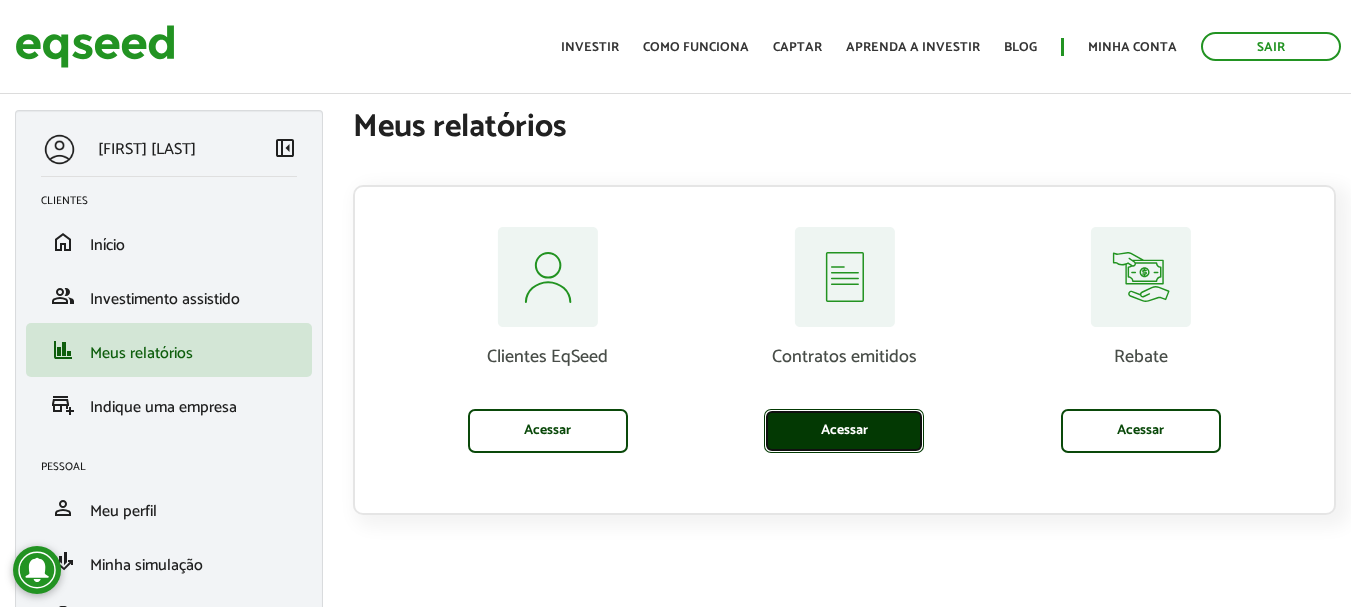 click on "Acessar" at bounding box center [844, 431] 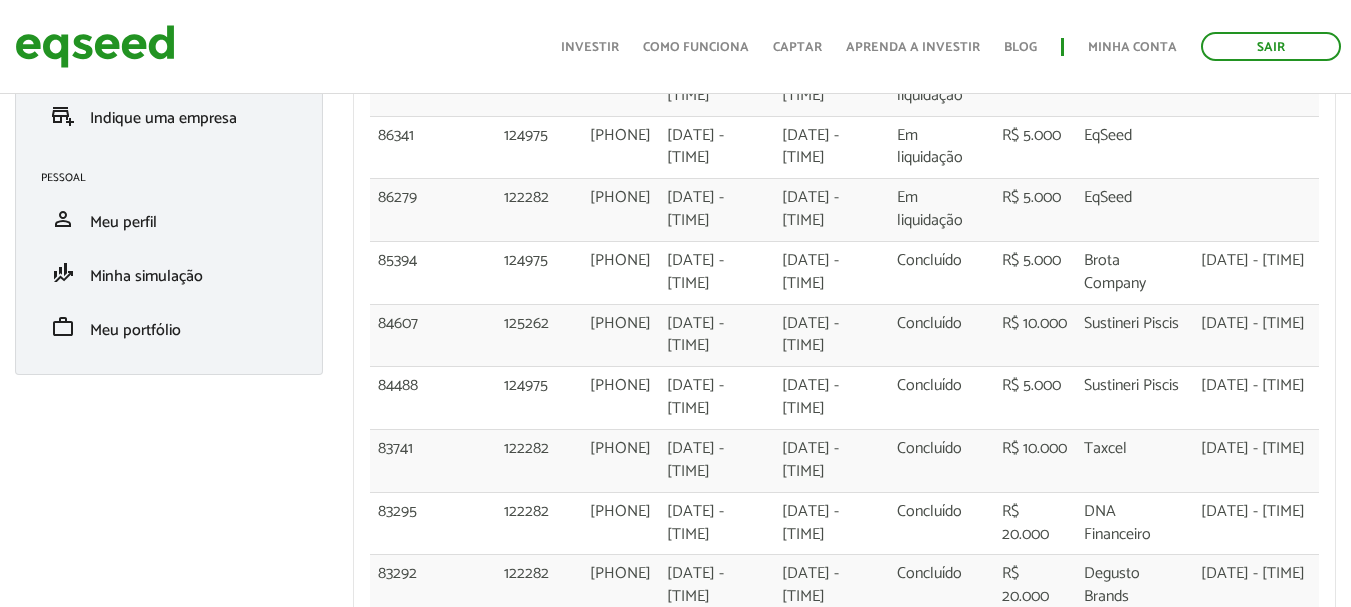 scroll, scrollTop: 300, scrollLeft: 0, axis: vertical 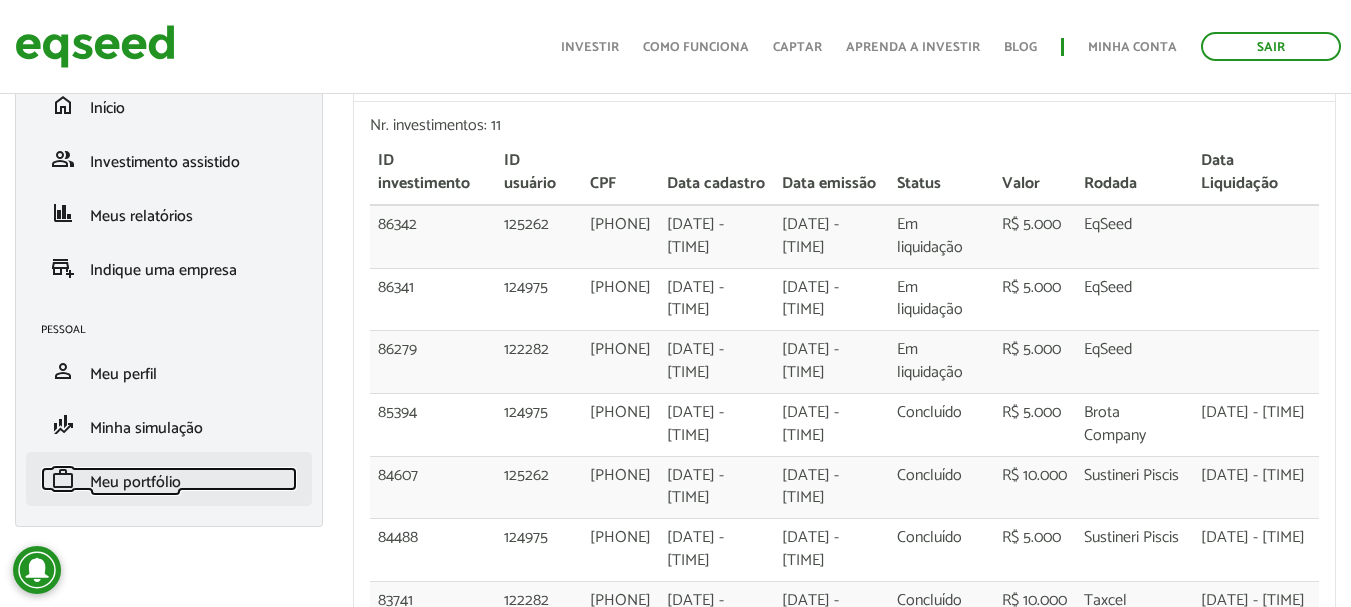 click on "Meu portfólio" at bounding box center (135, 482) 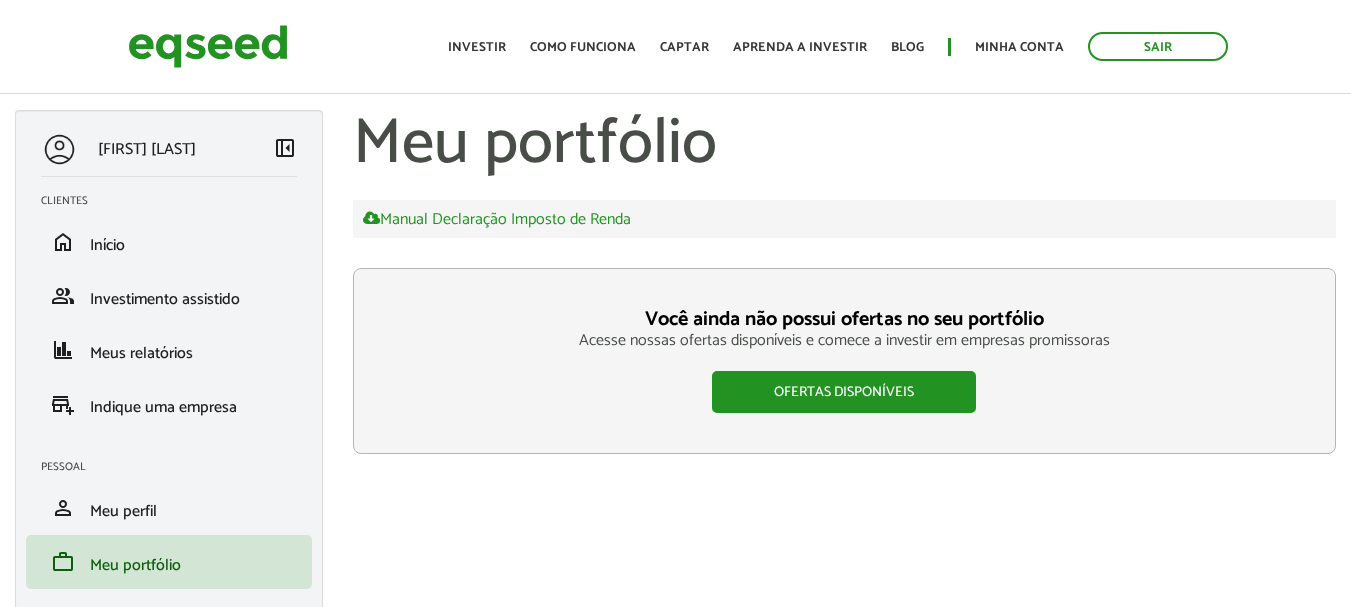 scroll, scrollTop: 0, scrollLeft: 0, axis: both 